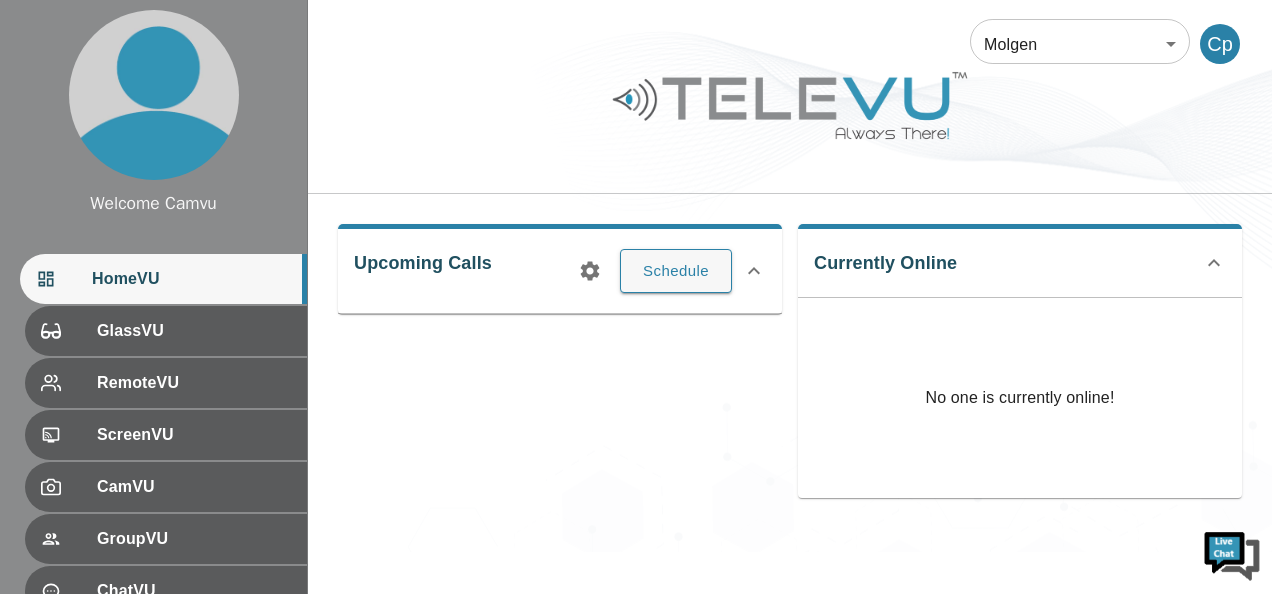 scroll, scrollTop: 0, scrollLeft: 0, axis: both 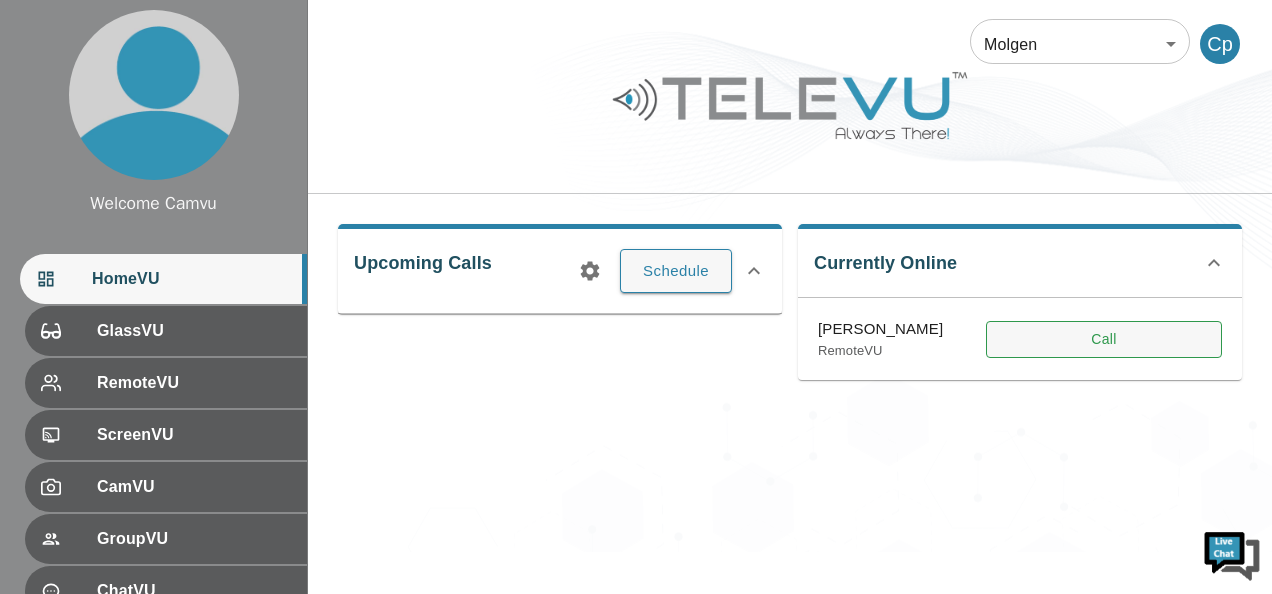 click on "Call" at bounding box center [1104, 339] 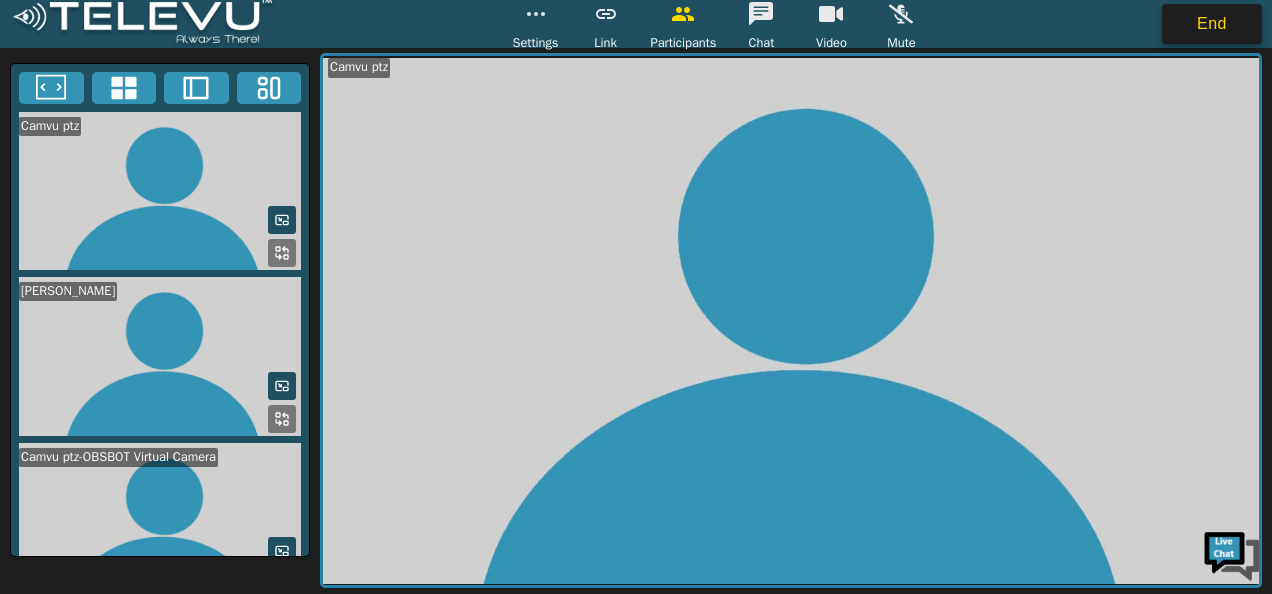 click on "End" at bounding box center [1212, 24] 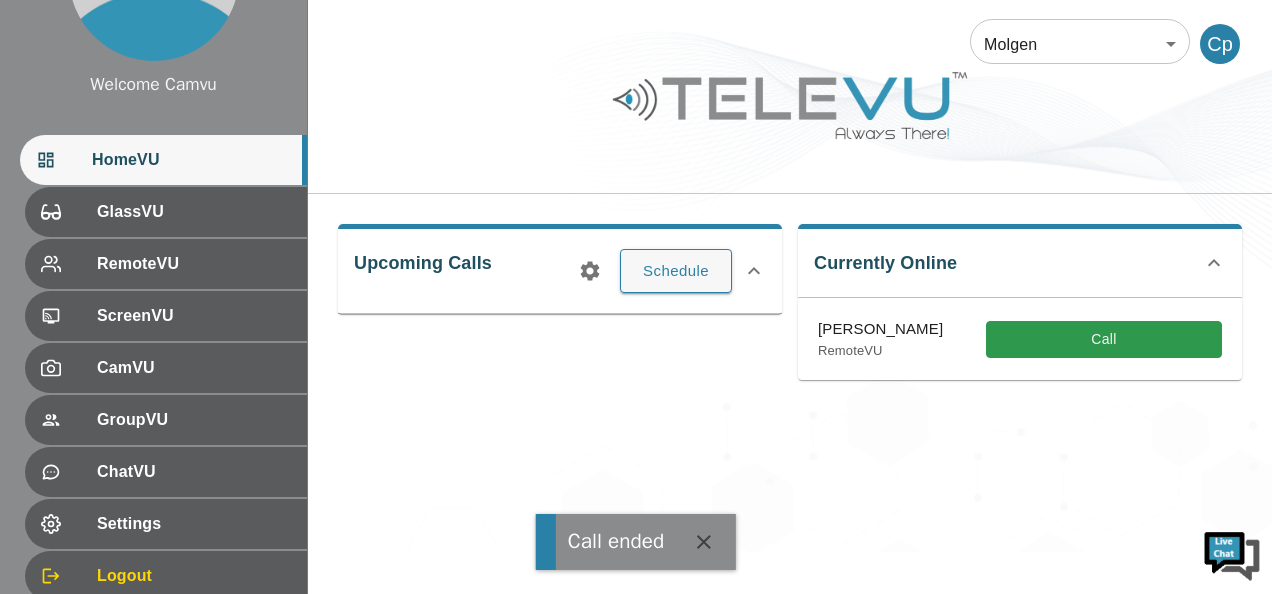 scroll, scrollTop: 186, scrollLeft: 0, axis: vertical 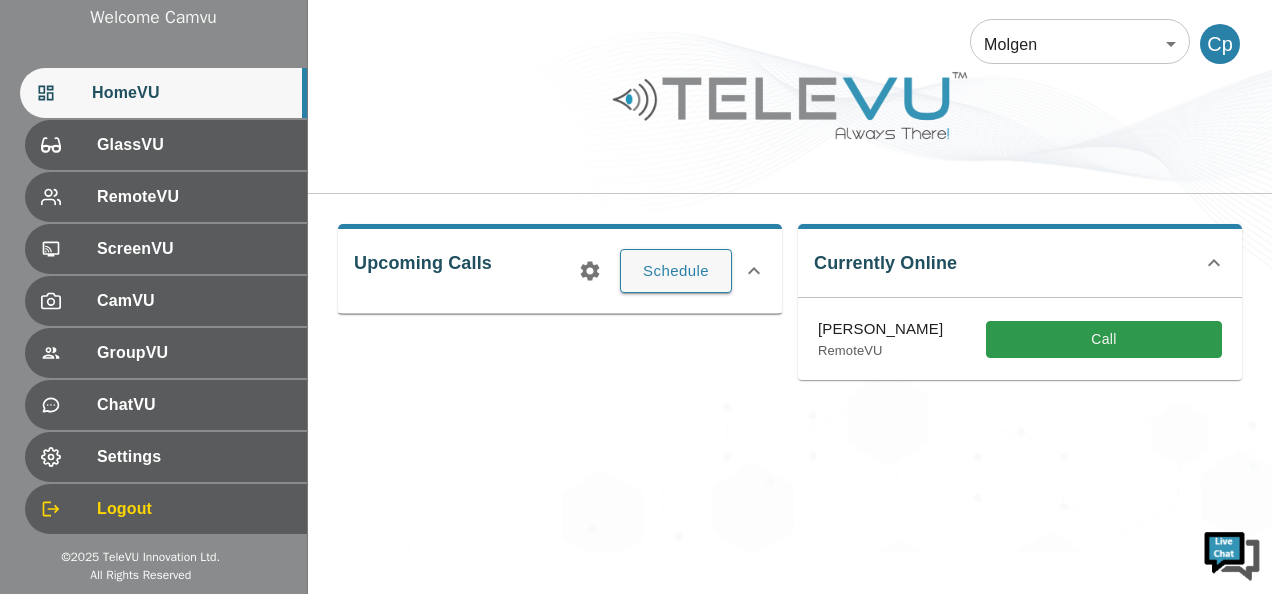 click on "Molgen 102 ​ Cp Upcoming Calls Schedule Currently Online [PERSON_NAME] RemoteVU Call" at bounding box center (790, 276) 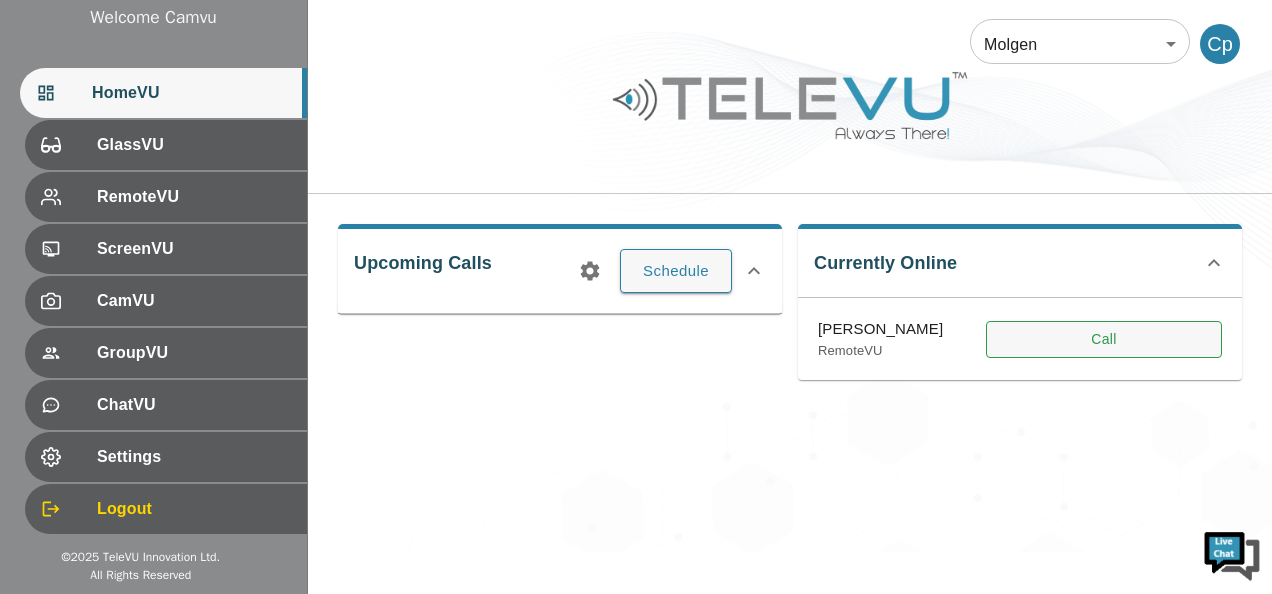 click on "Call" at bounding box center [1104, 339] 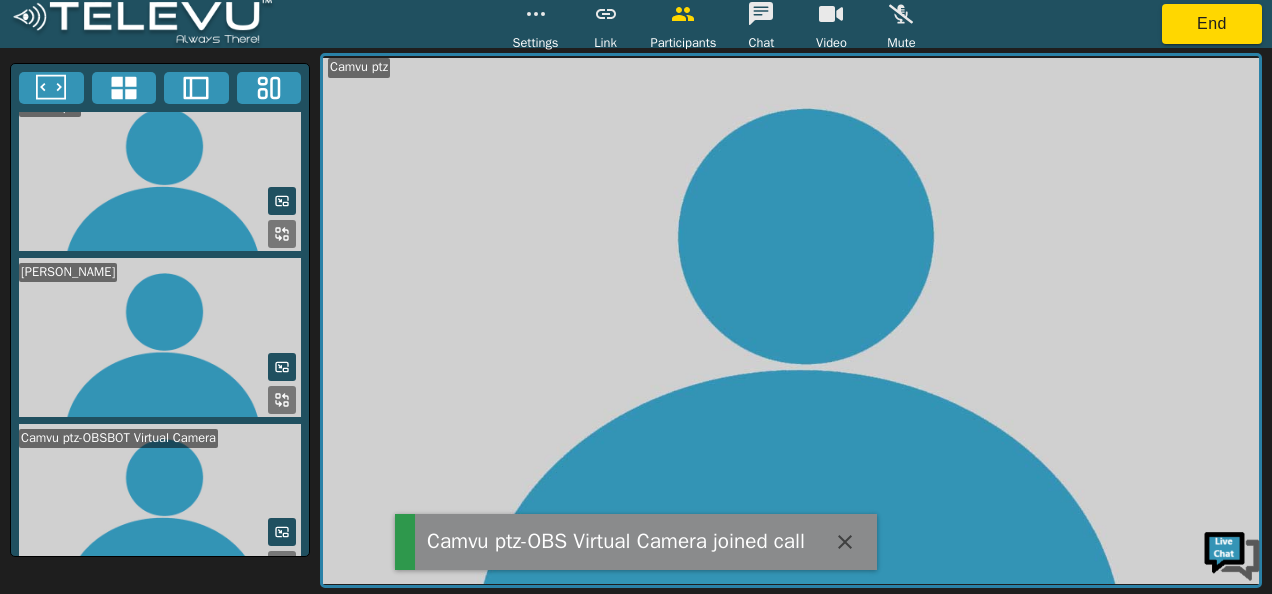 scroll, scrollTop: 35, scrollLeft: 0, axis: vertical 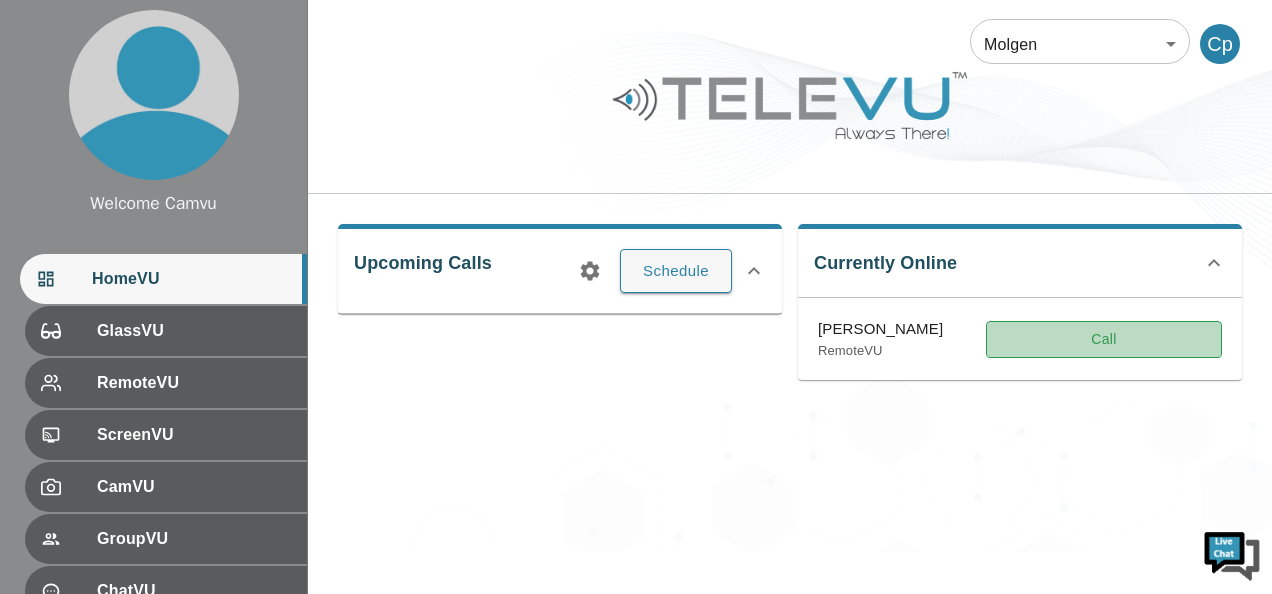 click on "Call" at bounding box center (1104, 339) 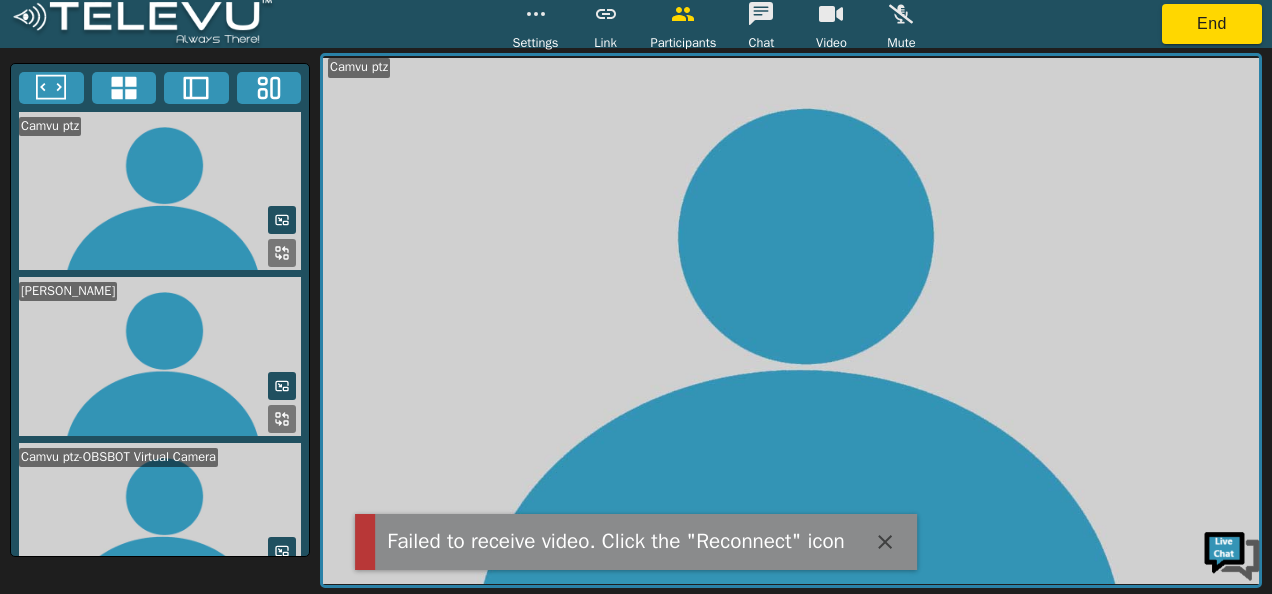 scroll, scrollTop: 35, scrollLeft: 0, axis: vertical 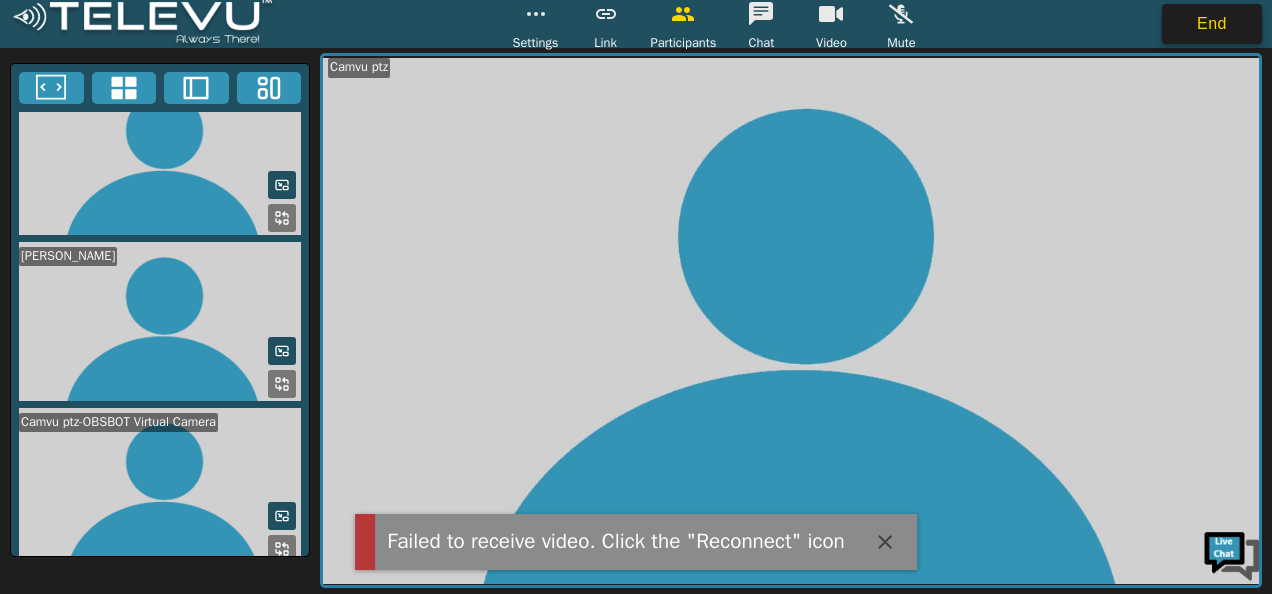 click on "End" at bounding box center (1212, 24) 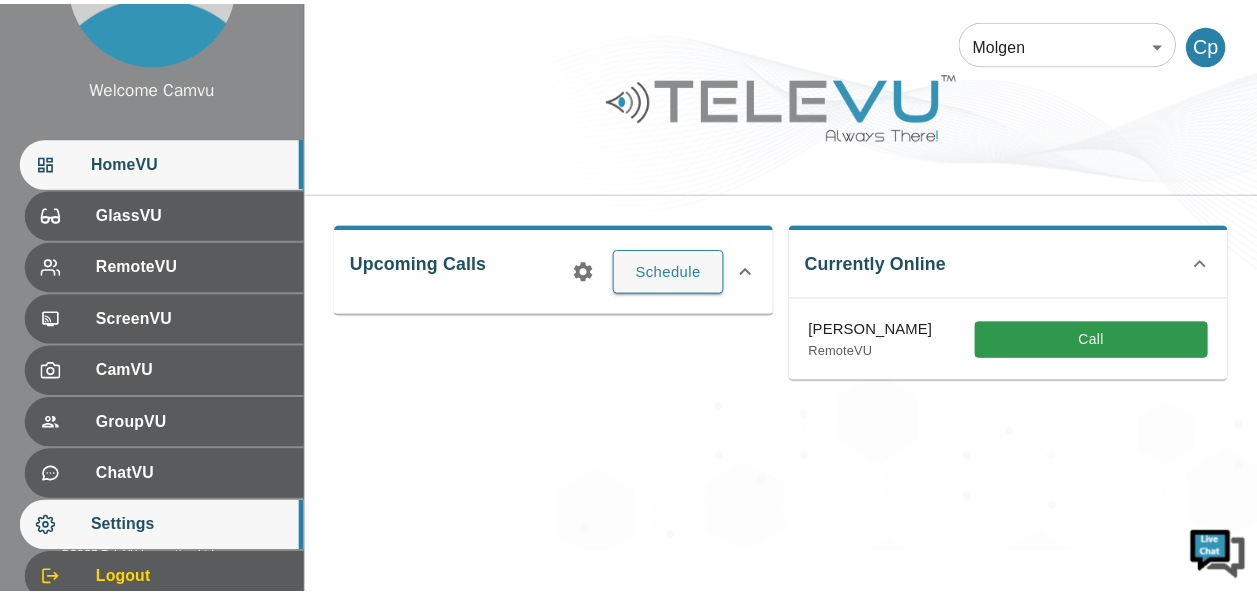 scroll, scrollTop: 186, scrollLeft: 0, axis: vertical 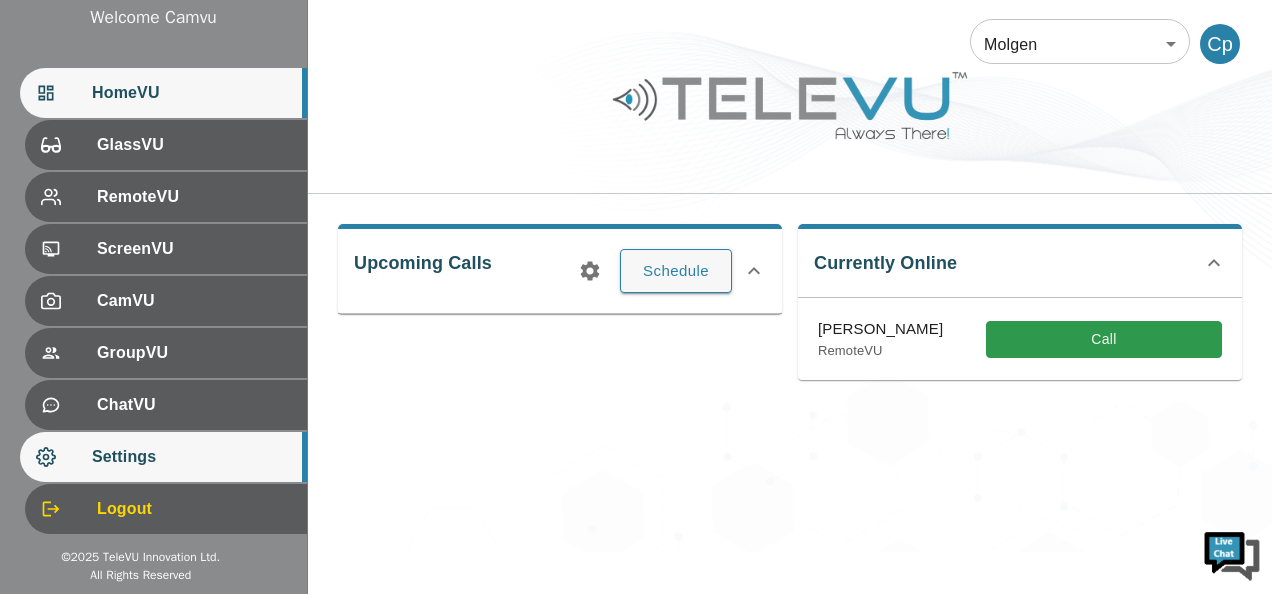 click on "Settings" at bounding box center [191, 457] 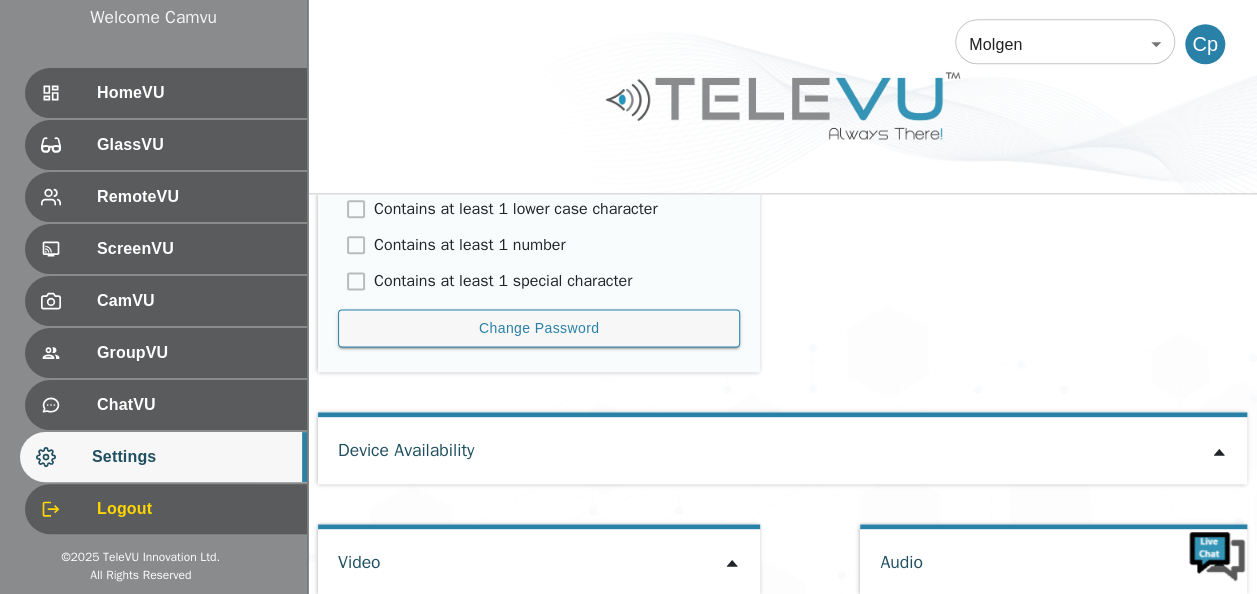 scroll, scrollTop: 1198, scrollLeft: 0, axis: vertical 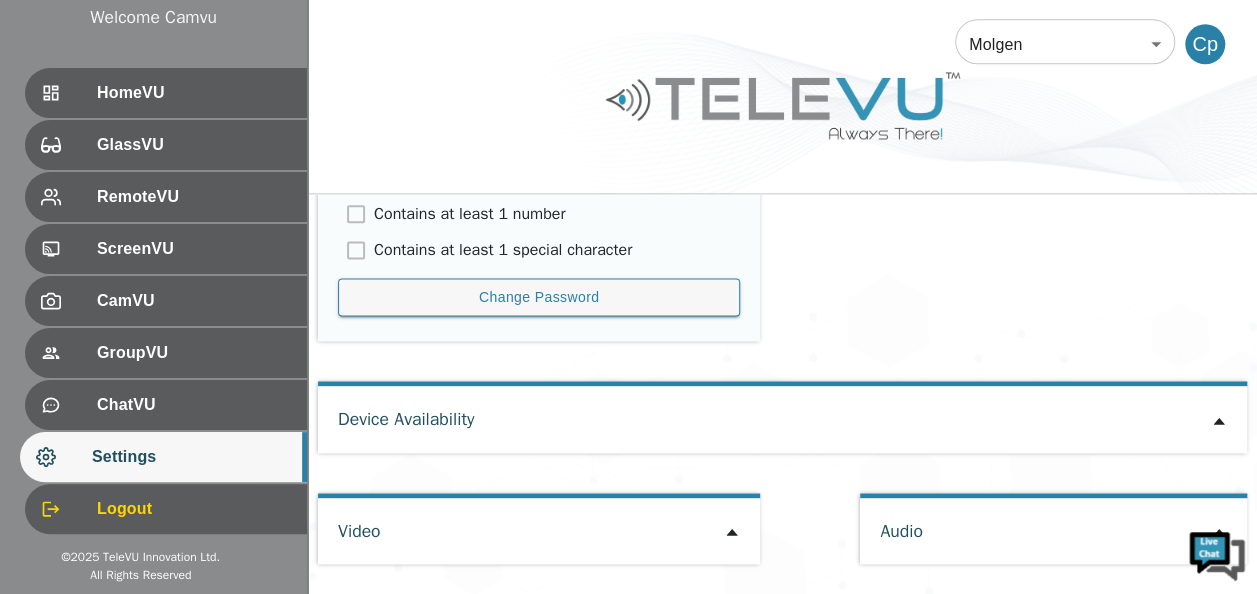 click 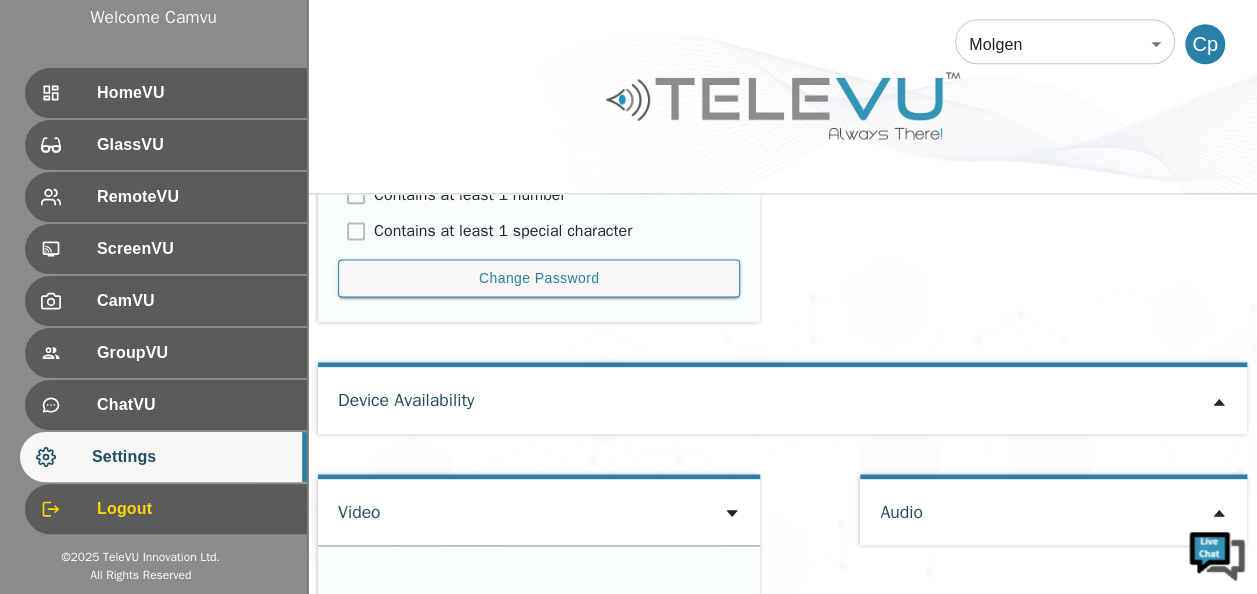 type on "a21f1a8b0910c29a1b2720d1cc8f2ad3c4797c896898a6ece183ca08122d5660" 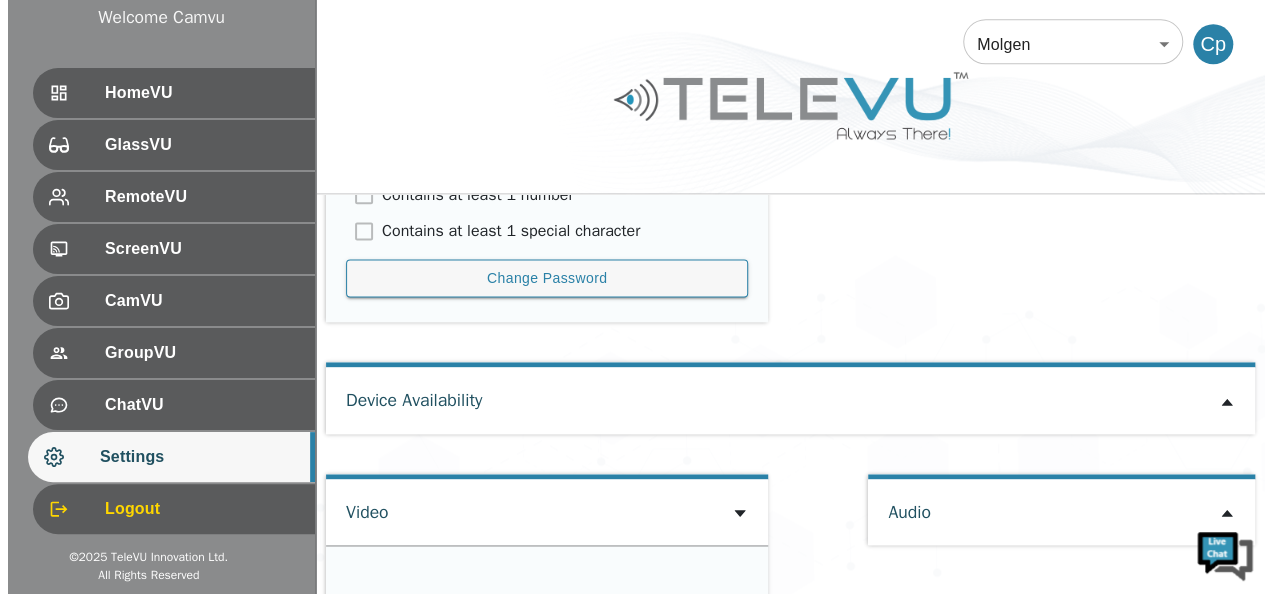 scroll, scrollTop: 1606, scrollLeft: 0, axis: vertical 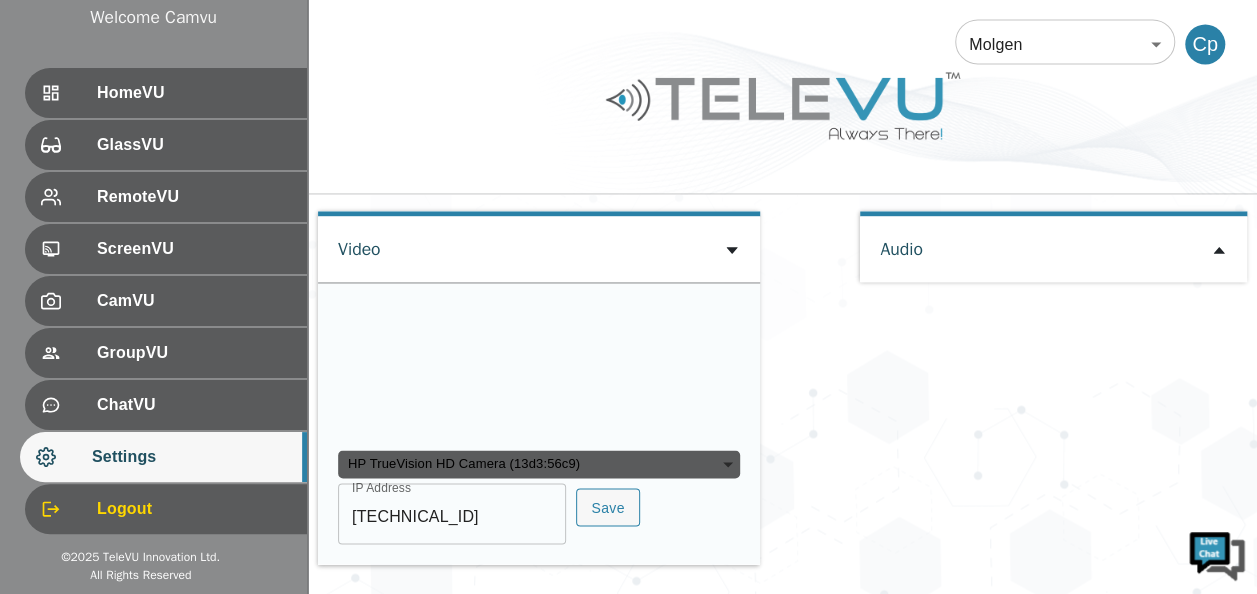 click on "HP TrueVision HD Camera (13d3:56c9)" at bounding box center [539, 464] 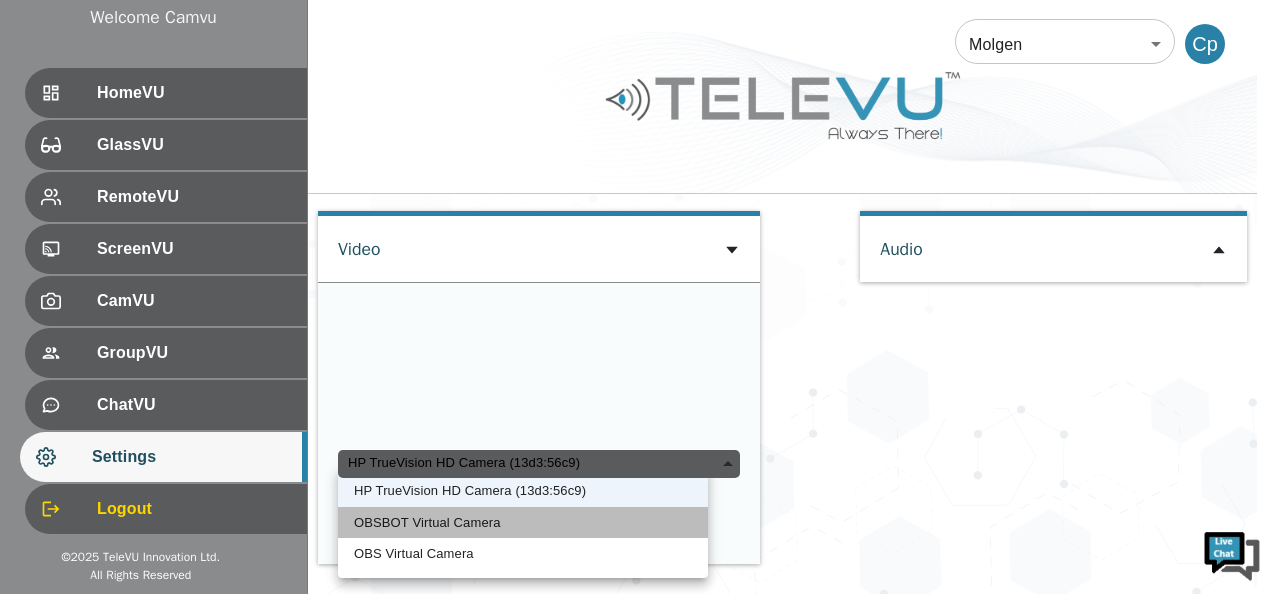 click on "OBSBOT Virtual Camera" at bounding box center [523, 523] 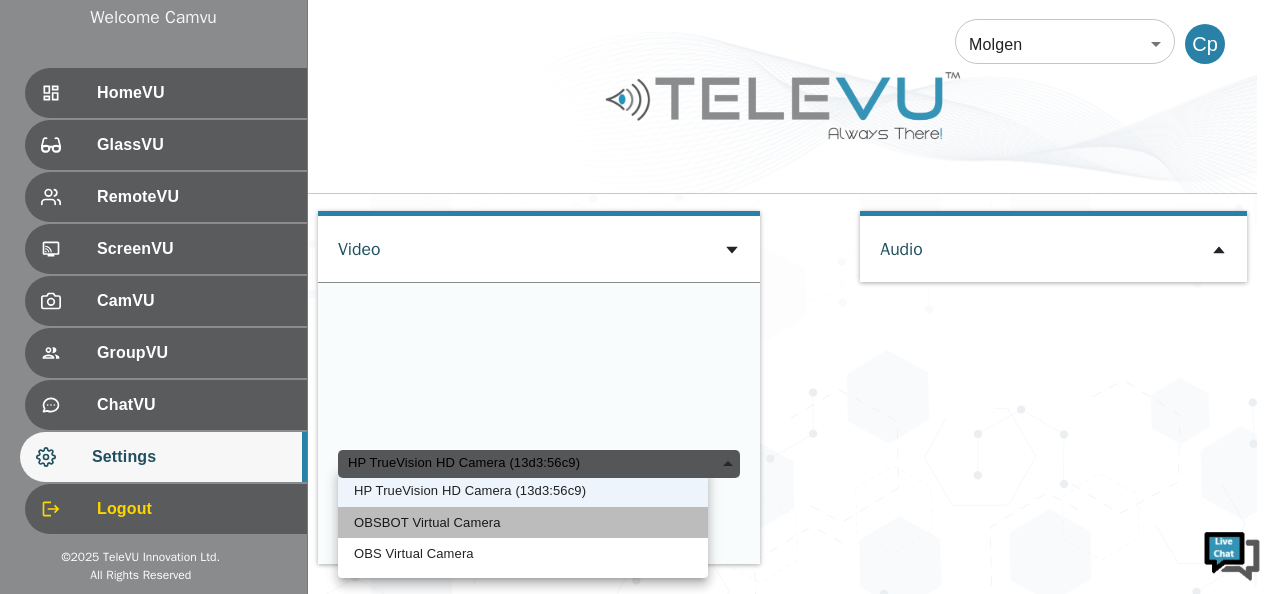 type on "986c036d1f03468850d251e4df4274608ba61c257db1f4394435fe15b34fd3ed" 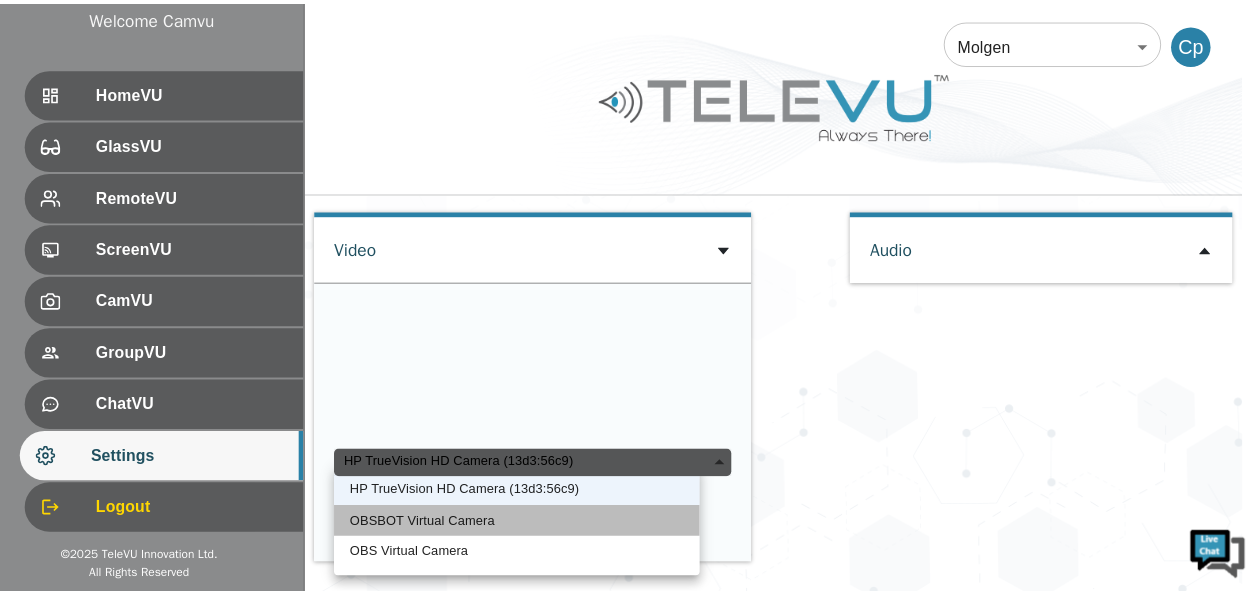 scroll, scrollTop: 1537, scrollLeft: 0, axis: vertical 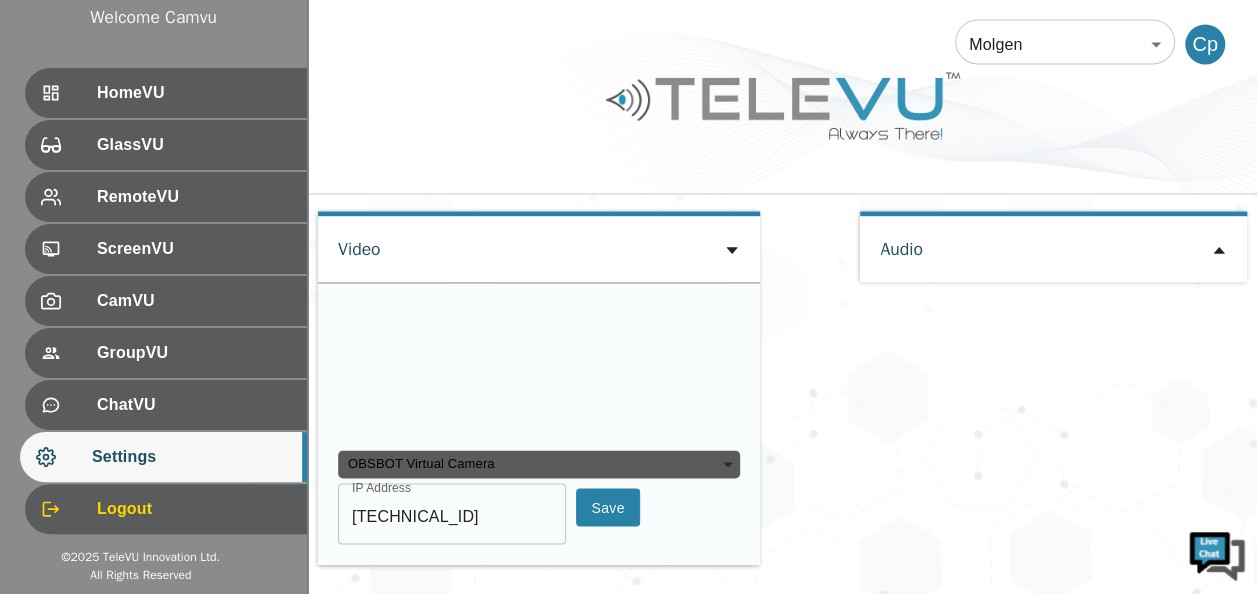 click on "Save" at bounding box center (608, 507) 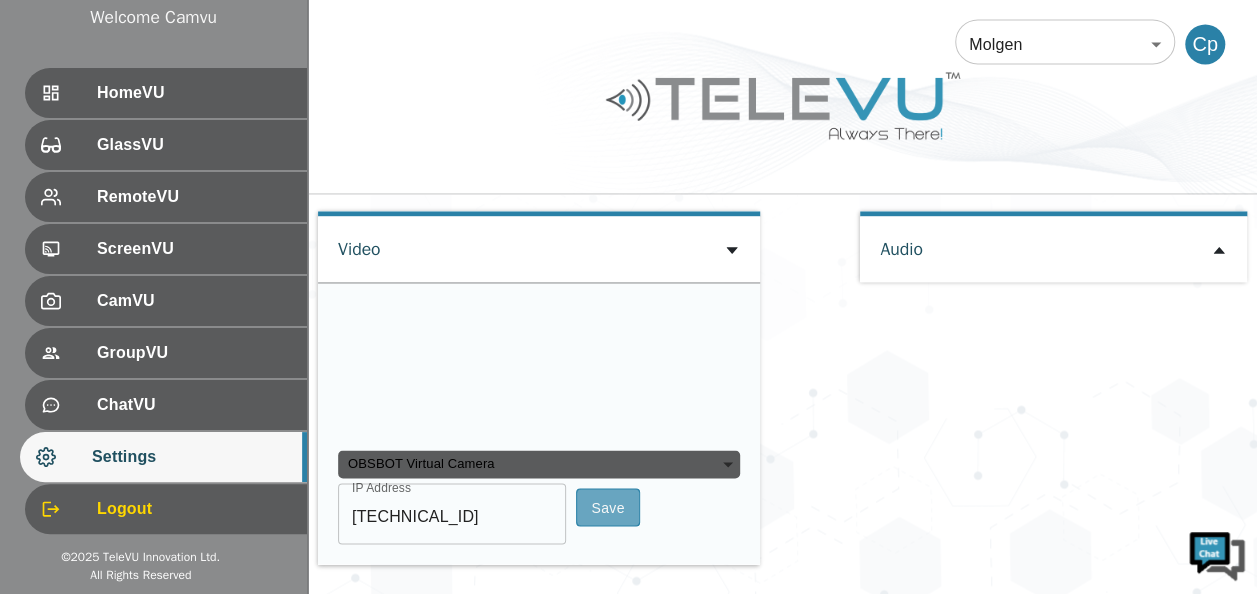 click on "Save" at bounding box center [608, 507] 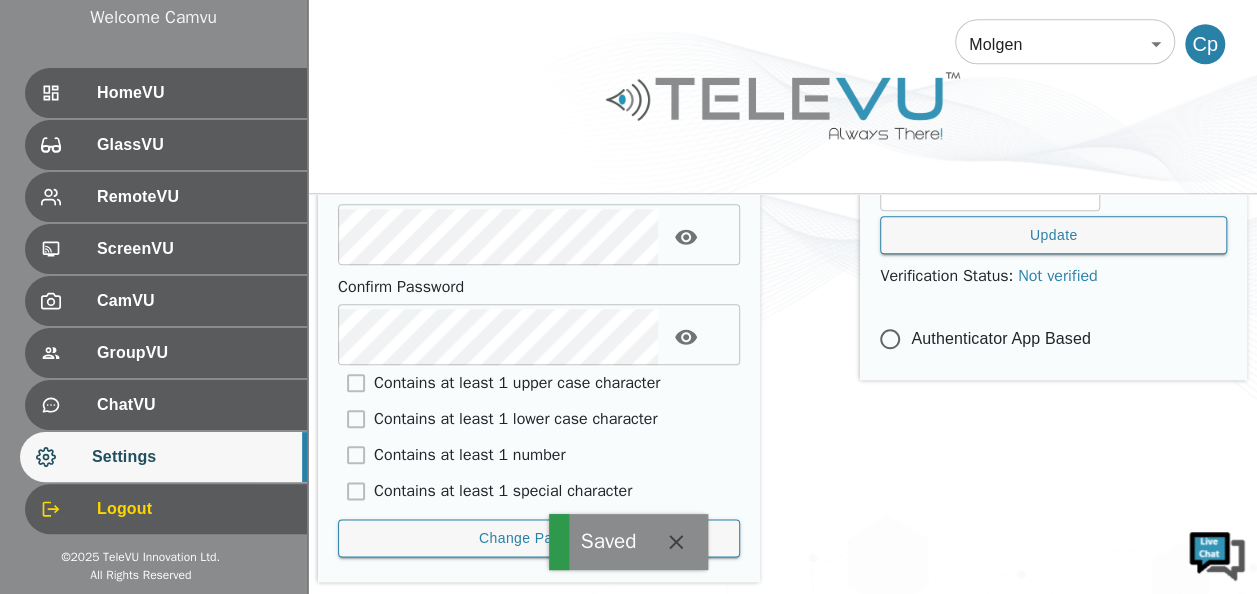 scroll, scrollTop: 937, scrollLeft: 0, axis: vertical 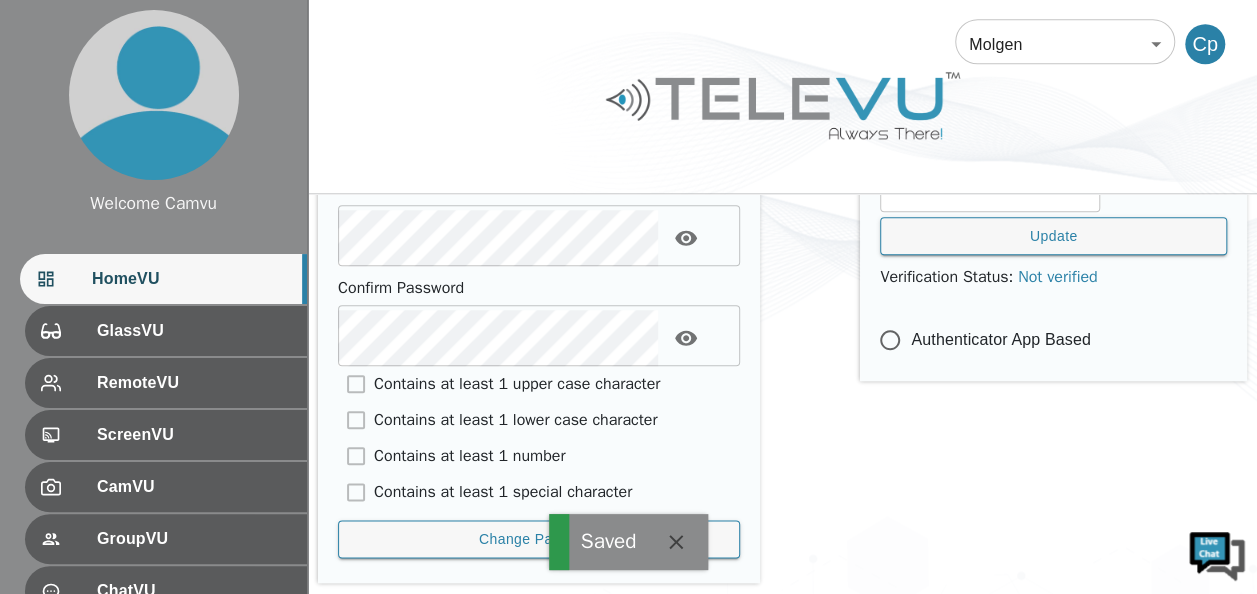 click on "HomeVU" at bounding box center (191, 279) 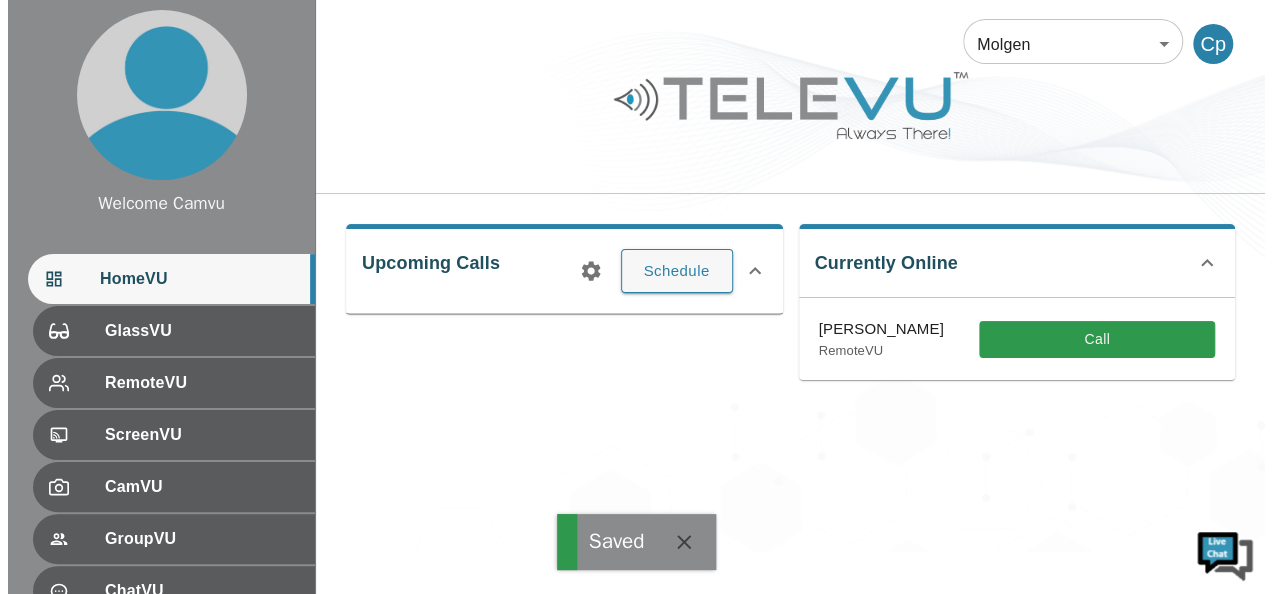 scroll, scrollTop: 0, scrollLeft: 0, axis: both 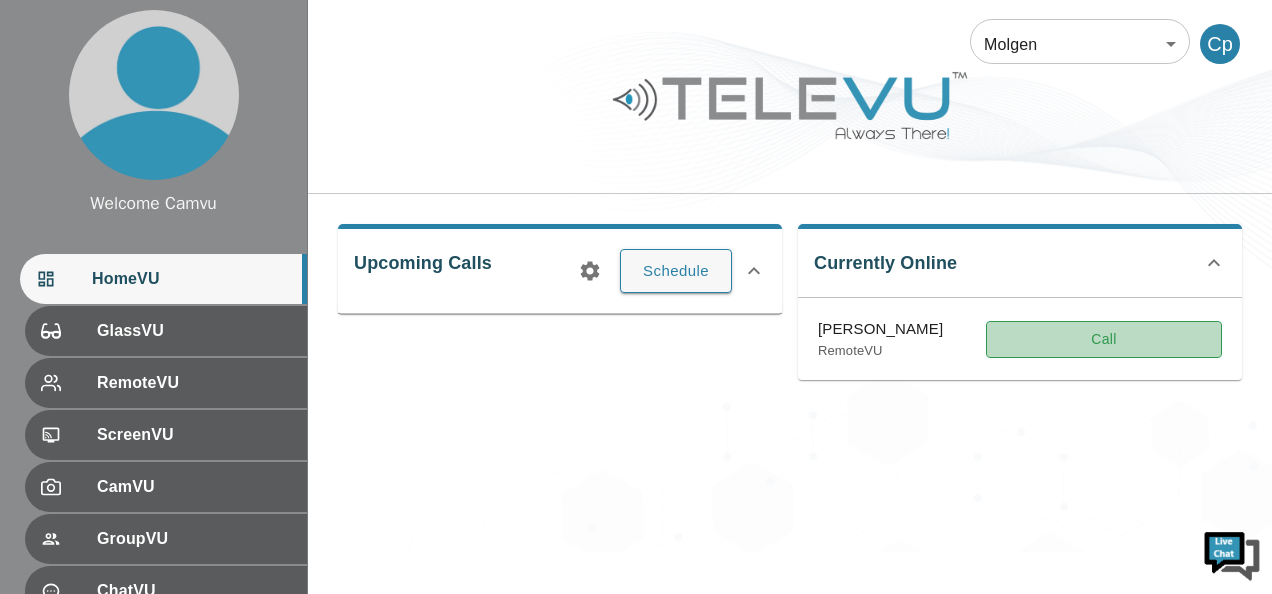 click on "Call" at bounding box center [1104, 339] 